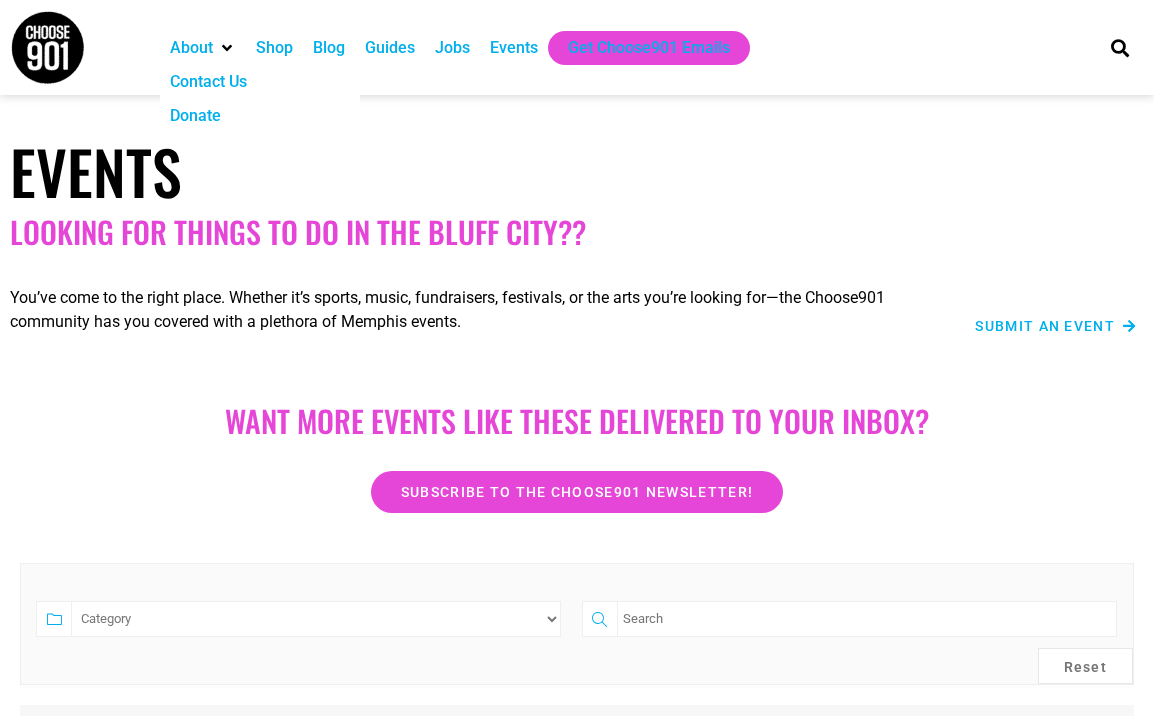 scroll, scrollTop: 0, scrollLeft: 0, axis: both 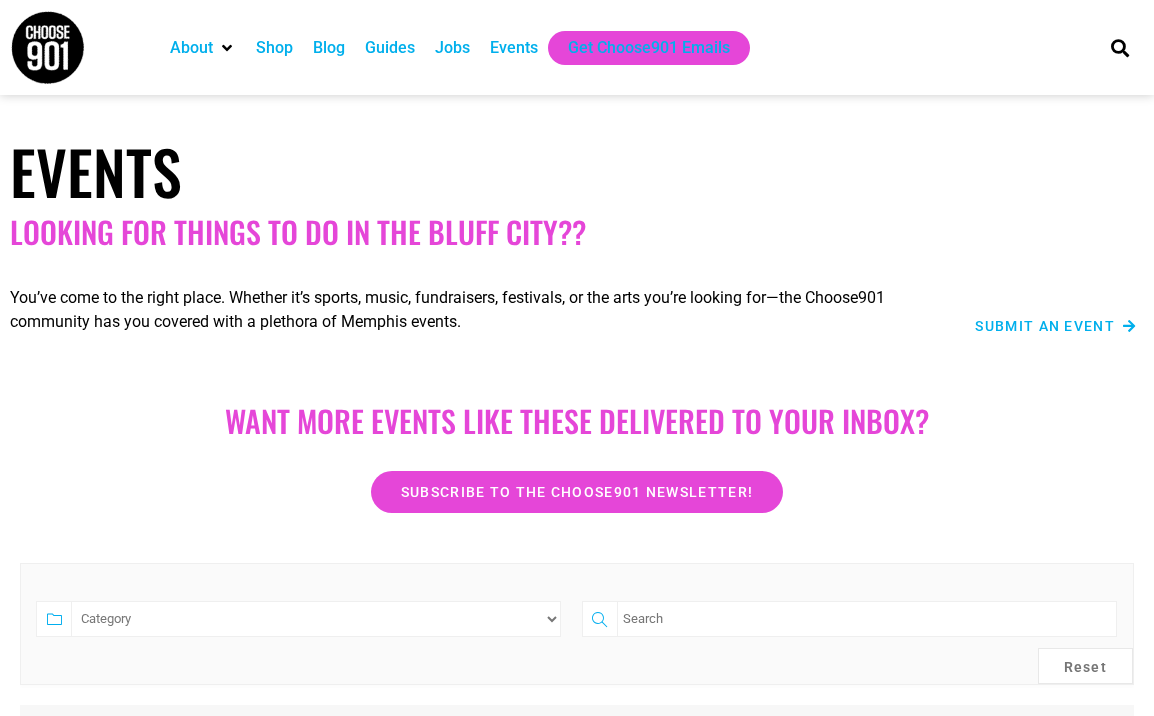click on "Jobs" at bounding box center [452, 48] 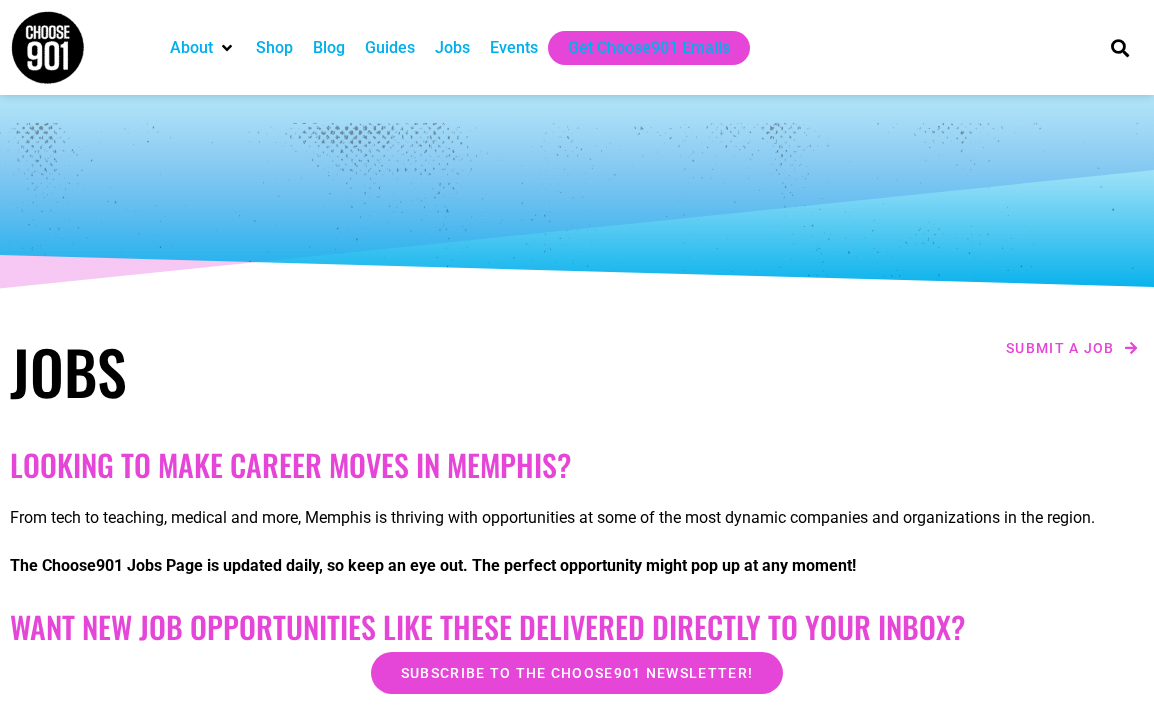scroll, scrollTop: 0, scrollLeft: 0, axis: both 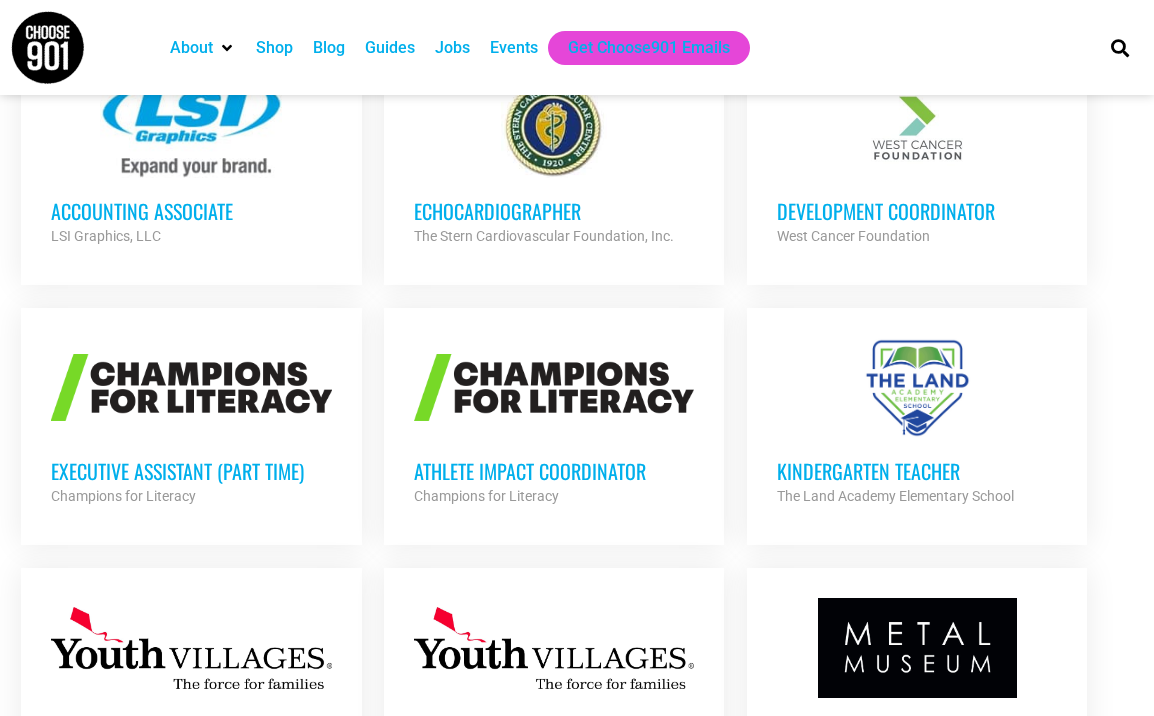 click at bounding box center [191, 388] 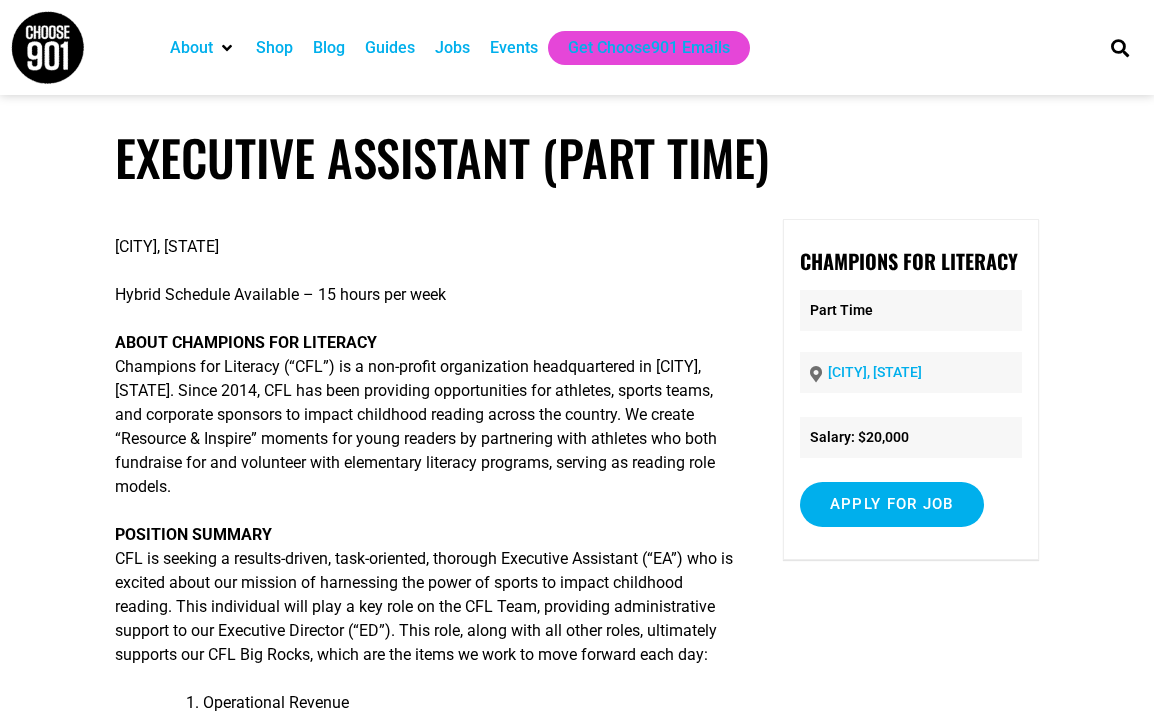 scroll, scrollTop: 0, scrollLeft: 0, axis: both 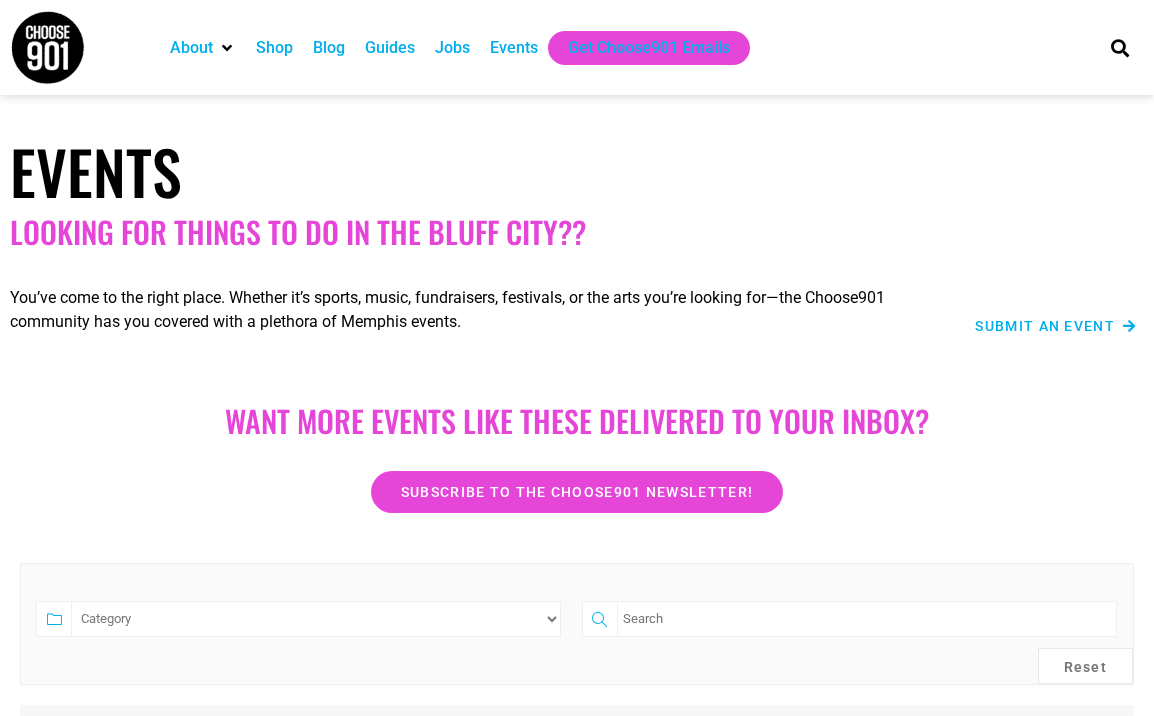 click on "Jobs" at bounding box center [452, 48] 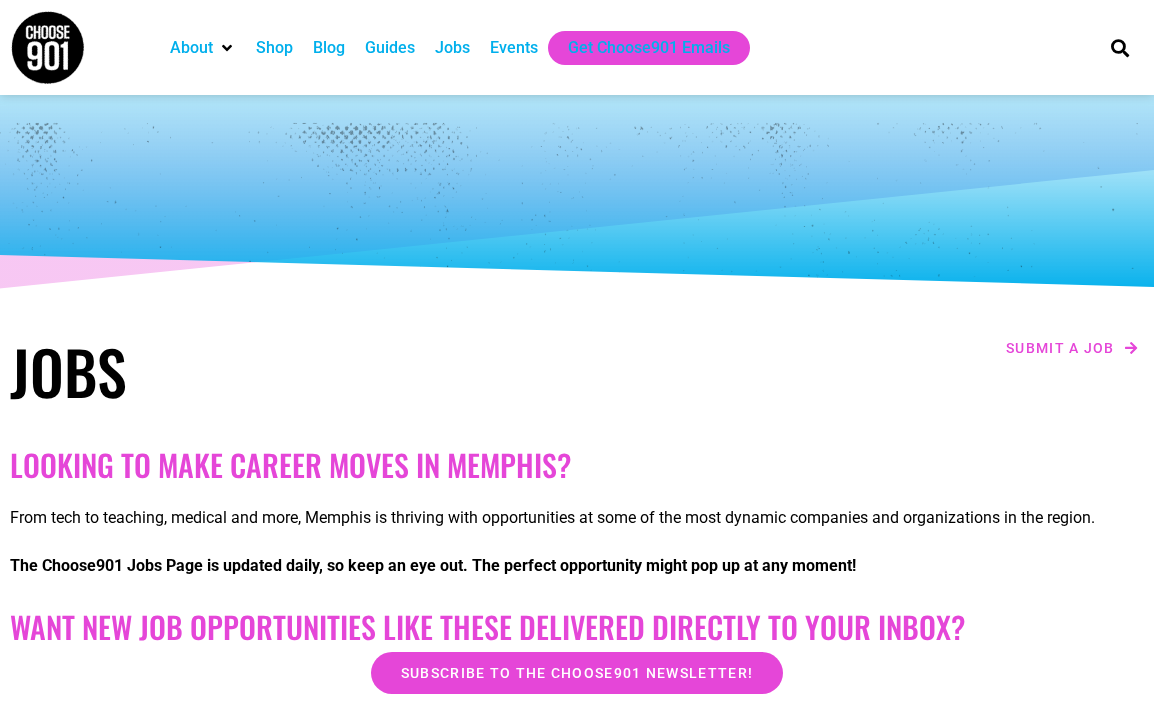 scroll, scrollTop: 0, scrollLeft: 0, axis: both 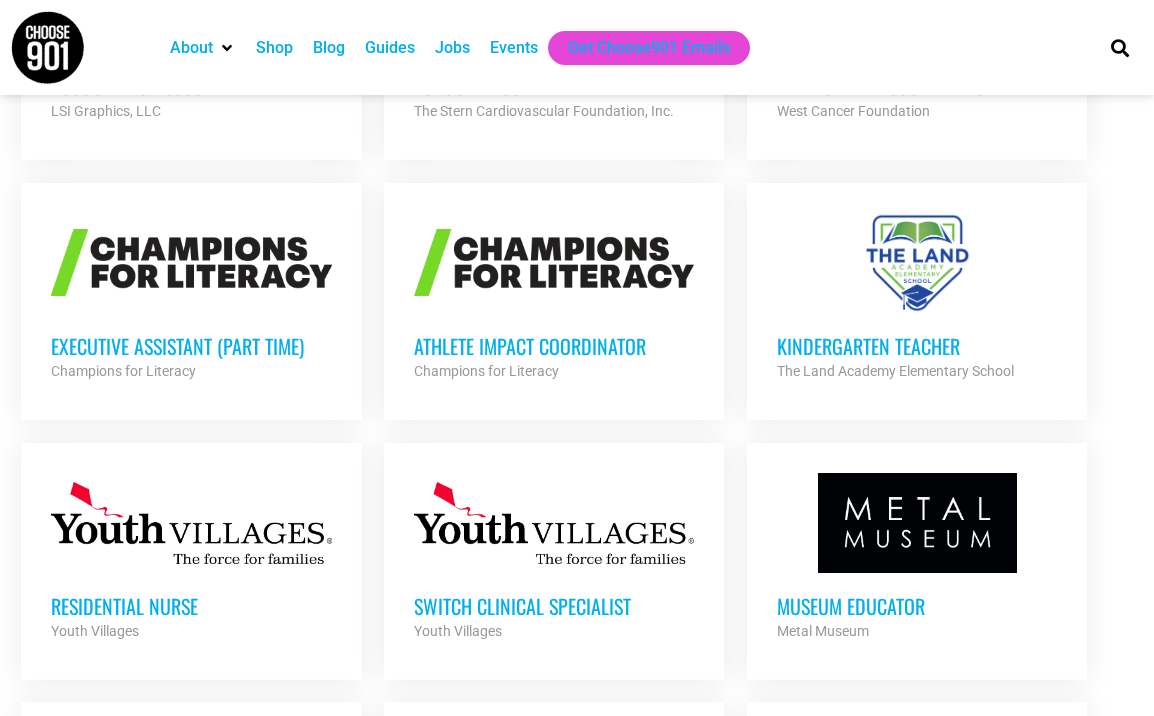 click on "Executive Assistant (Part Time)
Champions for Literacy
Partner Org" at bounding box center [191, 348] 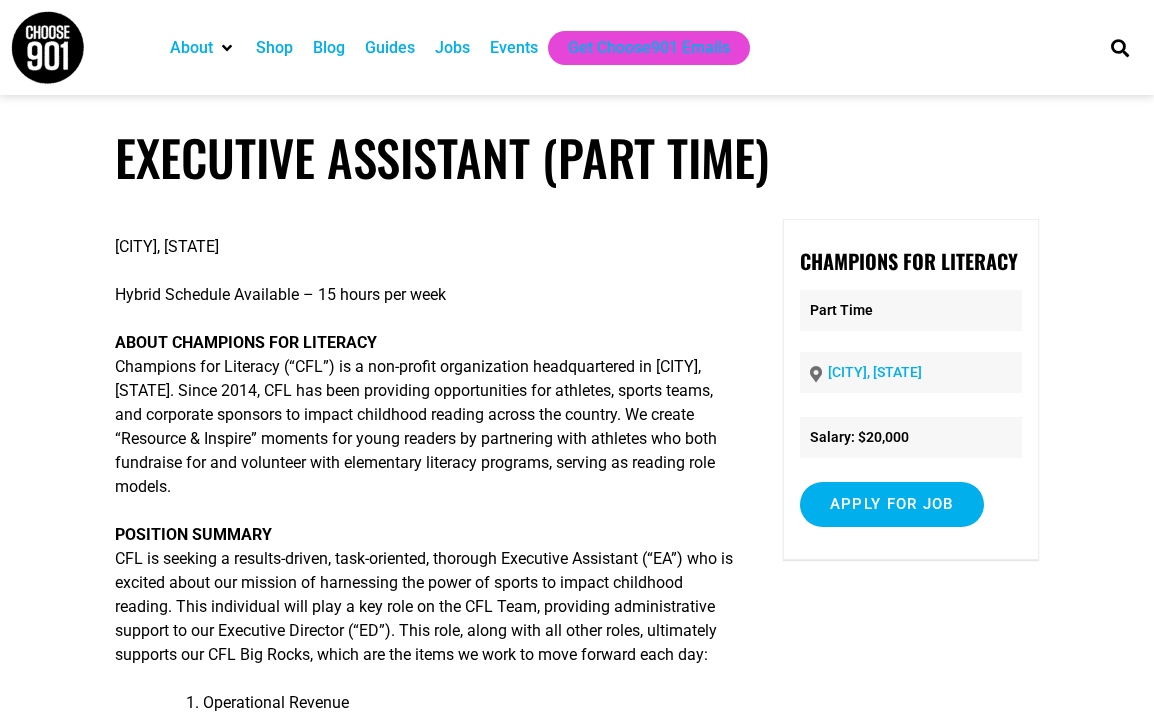 scroll, scrollTop: 0, scrollLeft: 0, axis: both 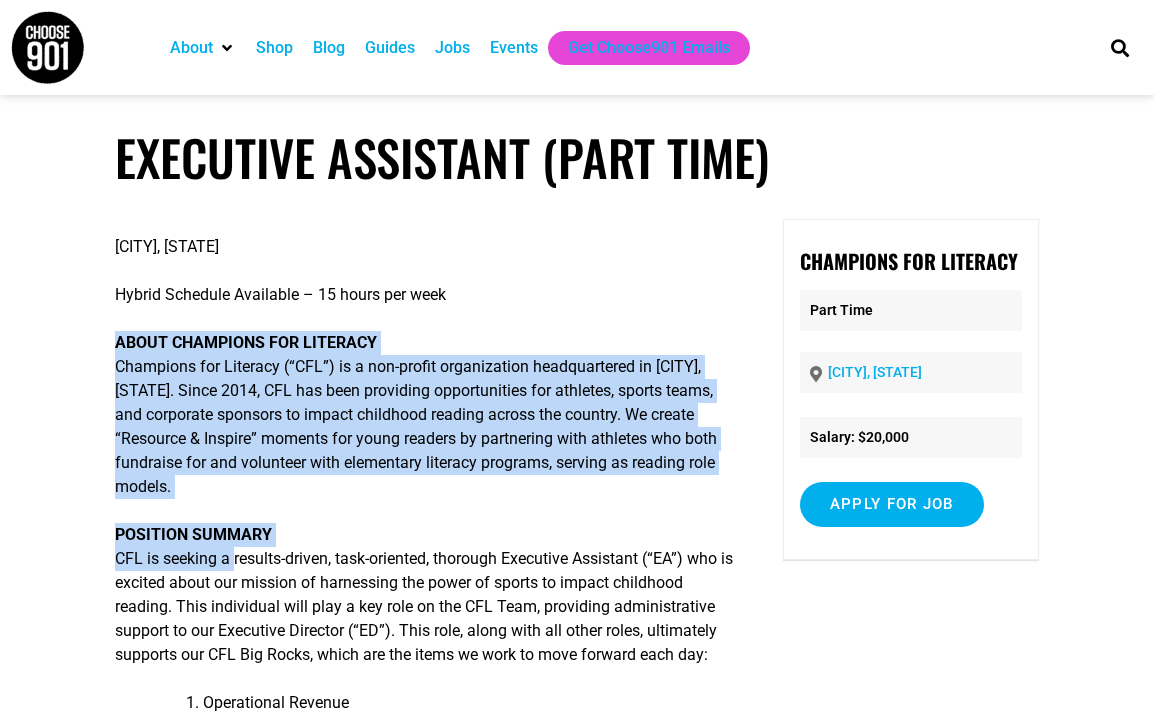 drag, startPoint x: 119, startPoint y: 326, endPoint x: 227, endPoint y: 559, distance: 256.81317 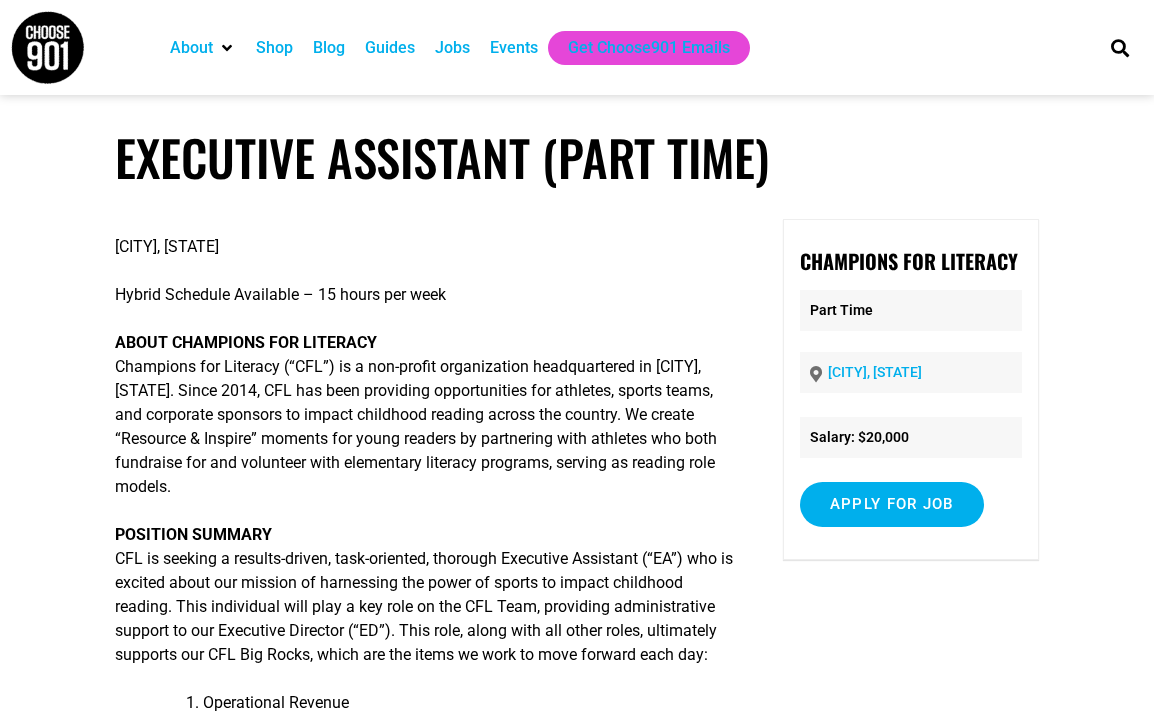 click on "Executive Assistant (Part Time)
Memphis, TN
Hybrid Schedule Available – 15 hours per week
ABOUT CHAMPIONS FOR LITERACY
Champions for Literacy (“CFL”) is a non-profit organization headquartered in Memphis, Tennessee. Since 2014, CFL has been providing opportunities for athletes, sports teams, and corporate sponsors to impact childhood reading across the country. We create “Resource & Inspire” moments for young readers by partnering with athletes who both fundraise for and volunteer with elementary literacy programs, serving as reading role models.
POSITION SUMMARY
Operational Revenue
Corporate Sponsorships (Fight for Literacy Games, Lead & Reads, Suits & Sneakers, Impact Players)
Athlete Partners
Ultimately, this individual will support CFL’s Big Rocks by creating more margin for the ED to utilize an increased amount of time on high leverage projects.
KEY RESPONSIBILITIES
Big Picture/Teammate
We do what we say we’ll do." at bounding box center (577, 2524) 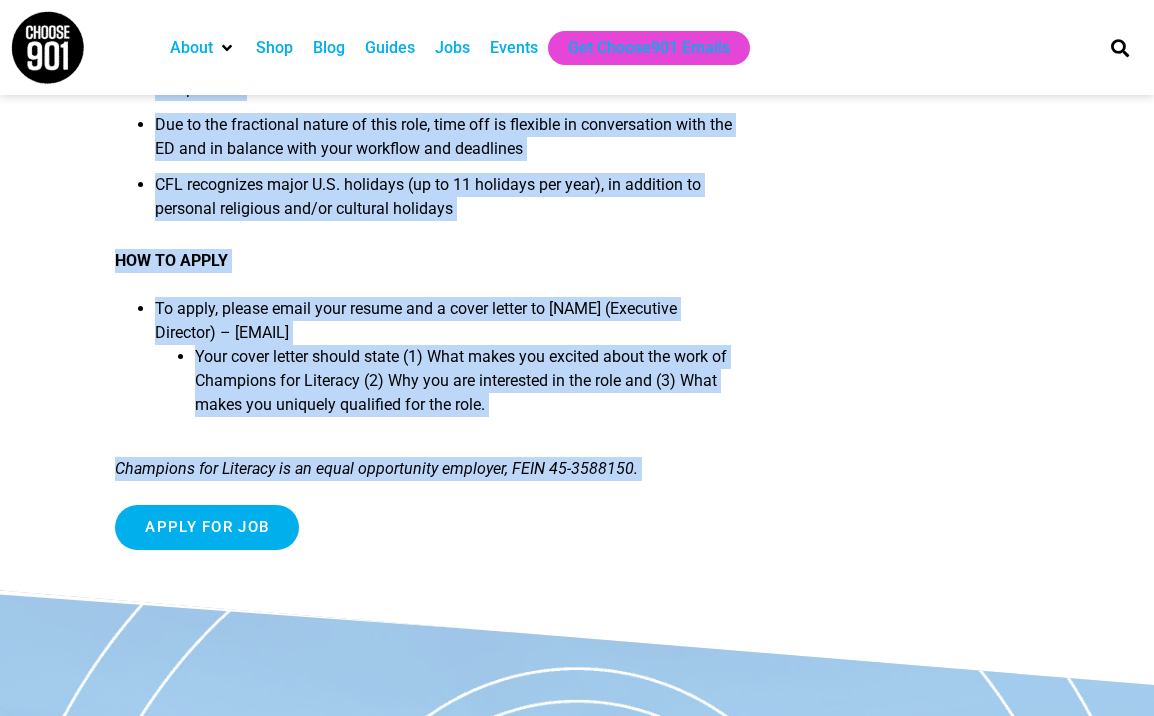 scroll, scrollTop: 4368, scrollLeft: 0, axis: vertical 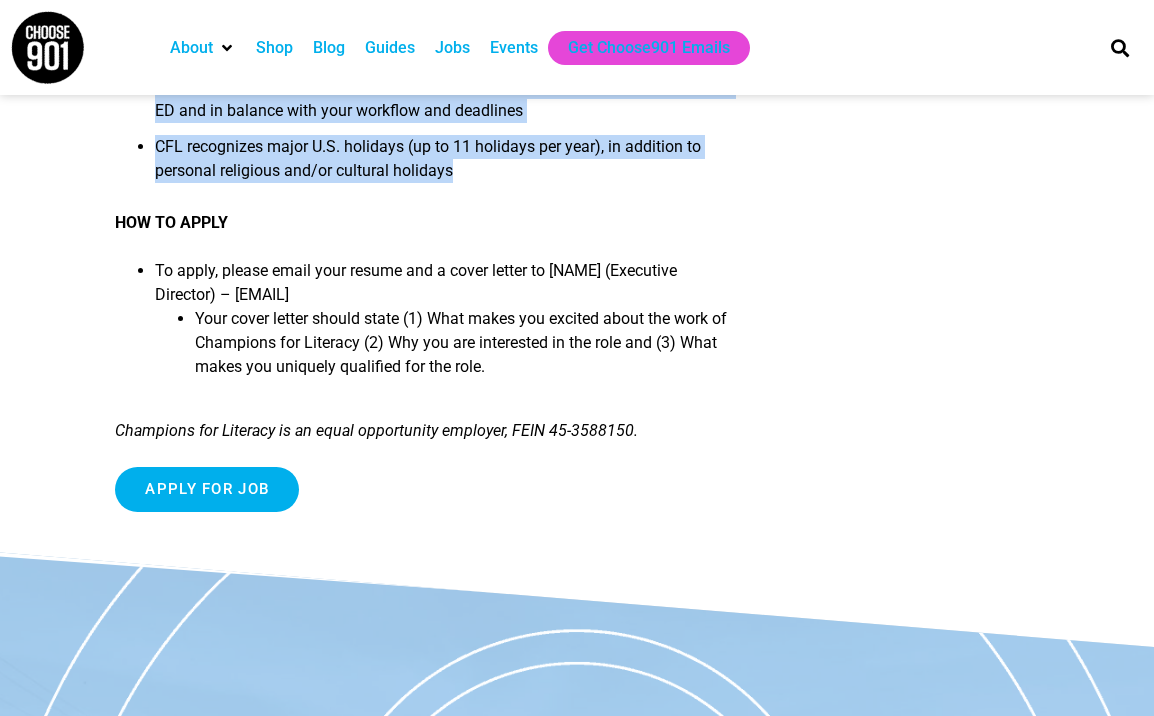 drag, startPoint x: 104, startPoint y: 169, endPoint x: 466, endPoint y: 273, distance: 376.64307 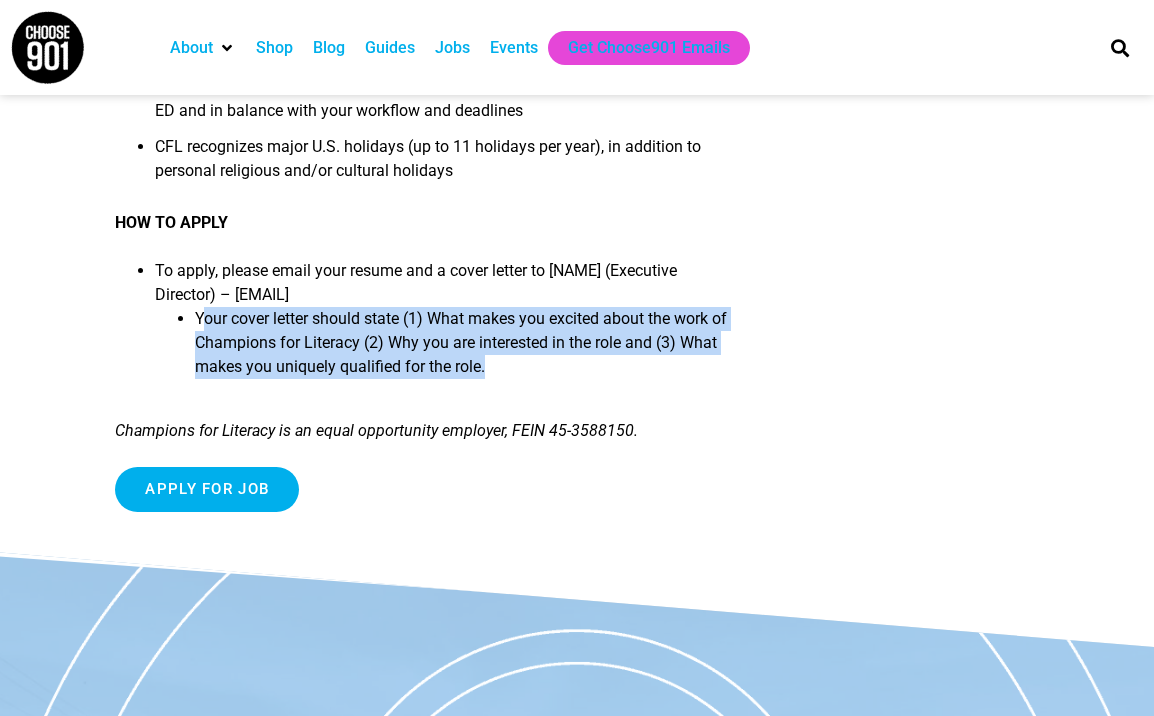 drag, startPoint x: 550, startPoint y: 475, endPoint x: 195, endPoint y: 409, distance: 361.0831 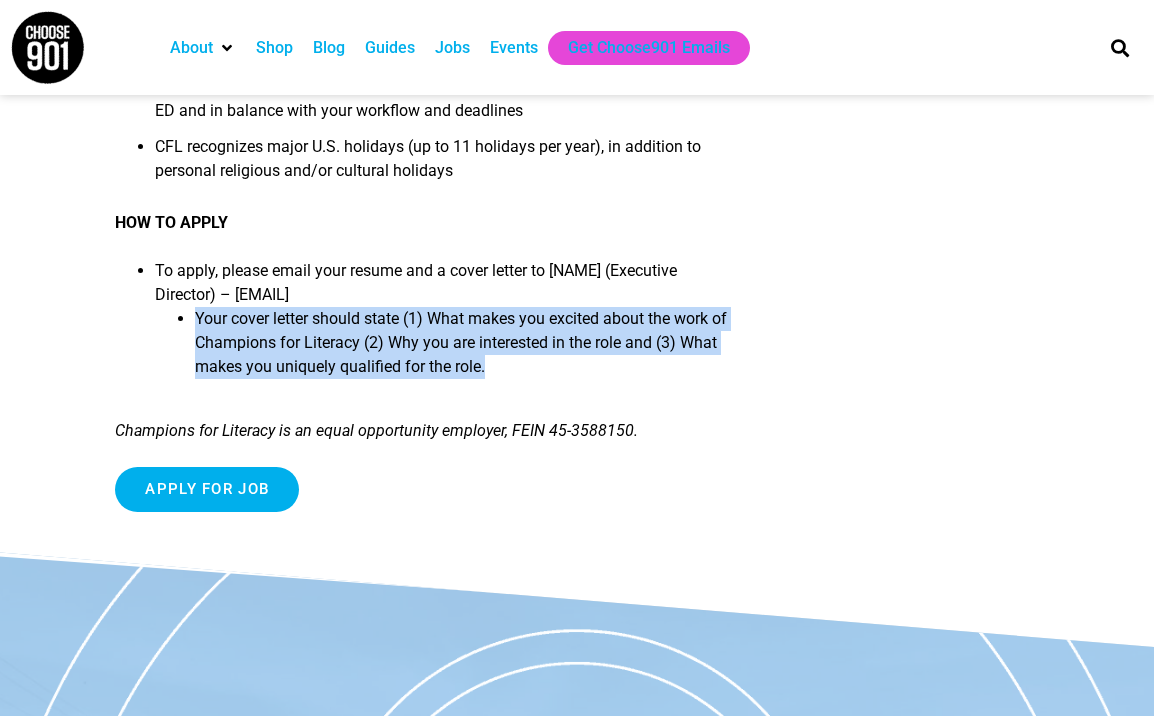 copy on "Your cover letter should state (1) What makes you excited about the work of Champions for Literacy (2) Why you are interested in the role and (3) What makes you uniquely qualified for the role." 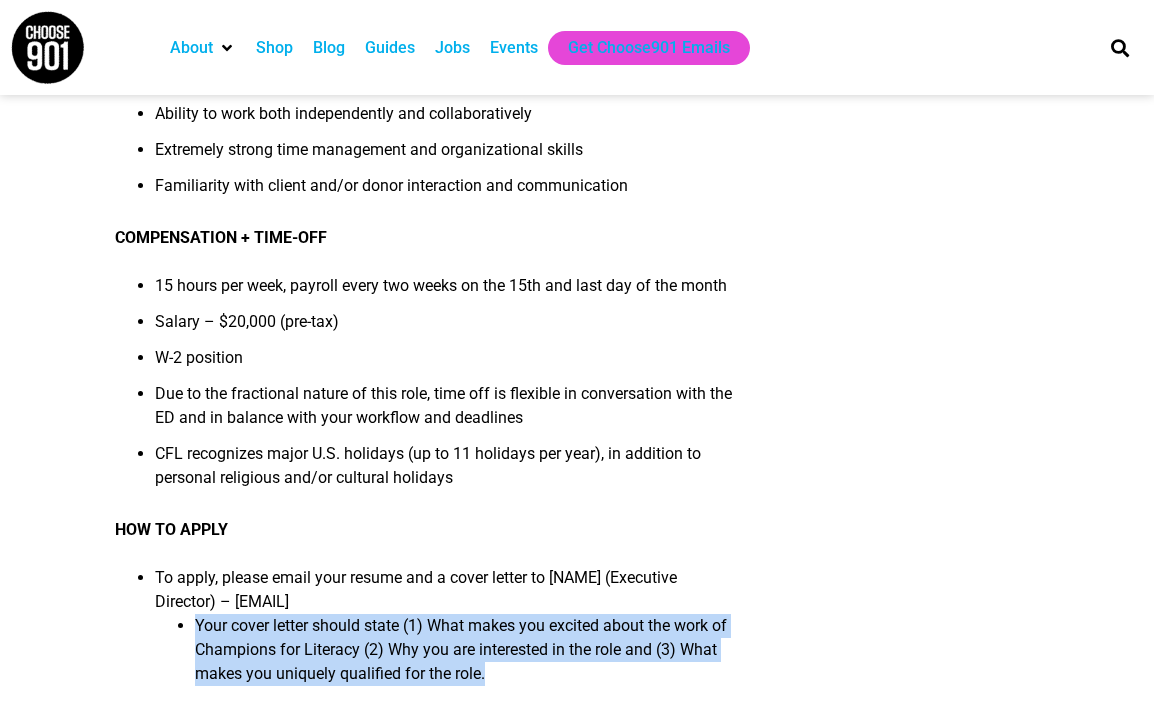 scroll, scrollTop: 4059, scrollLeft: 0, axis: vertical 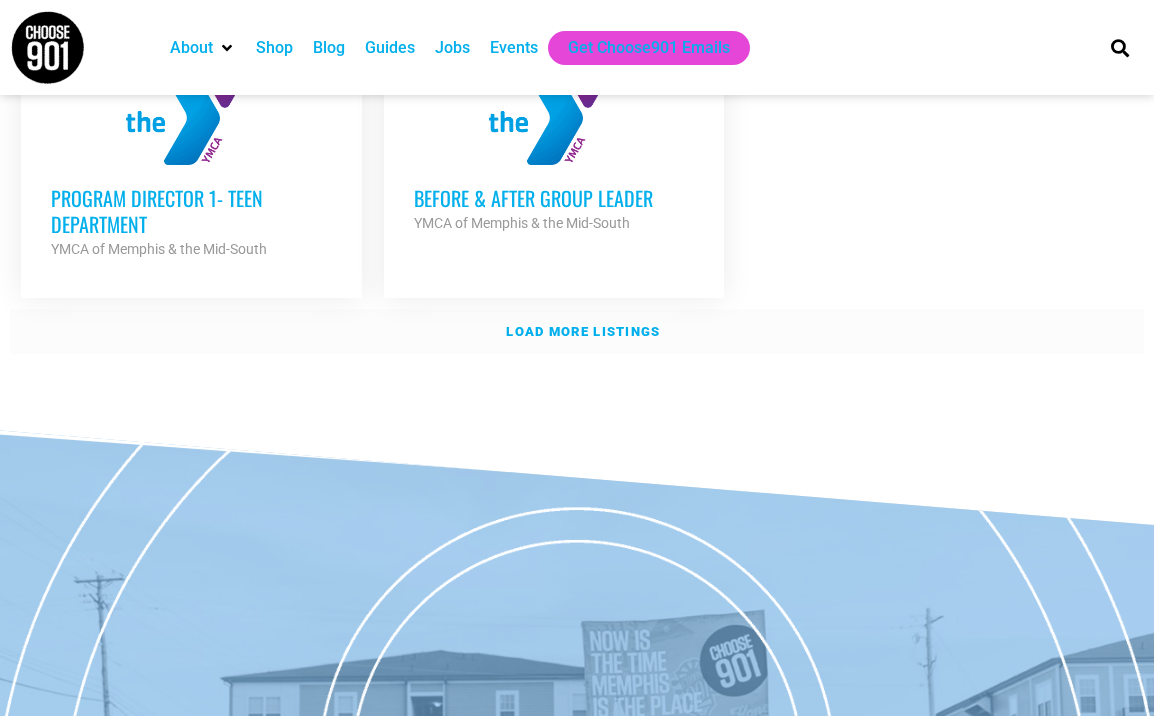 click on "Load more listings" at bounding box center (583, 331) 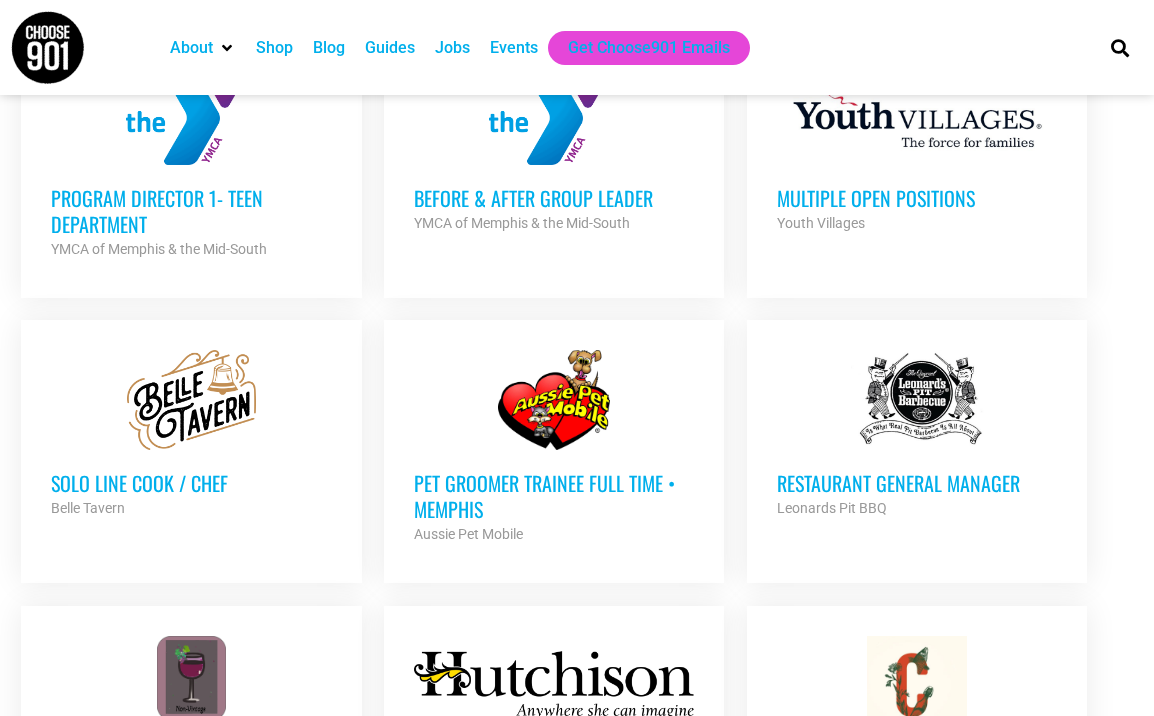 click on "Multiple Open Positions
Youth Villages
Partner Org" at bounding box center [917, 200] 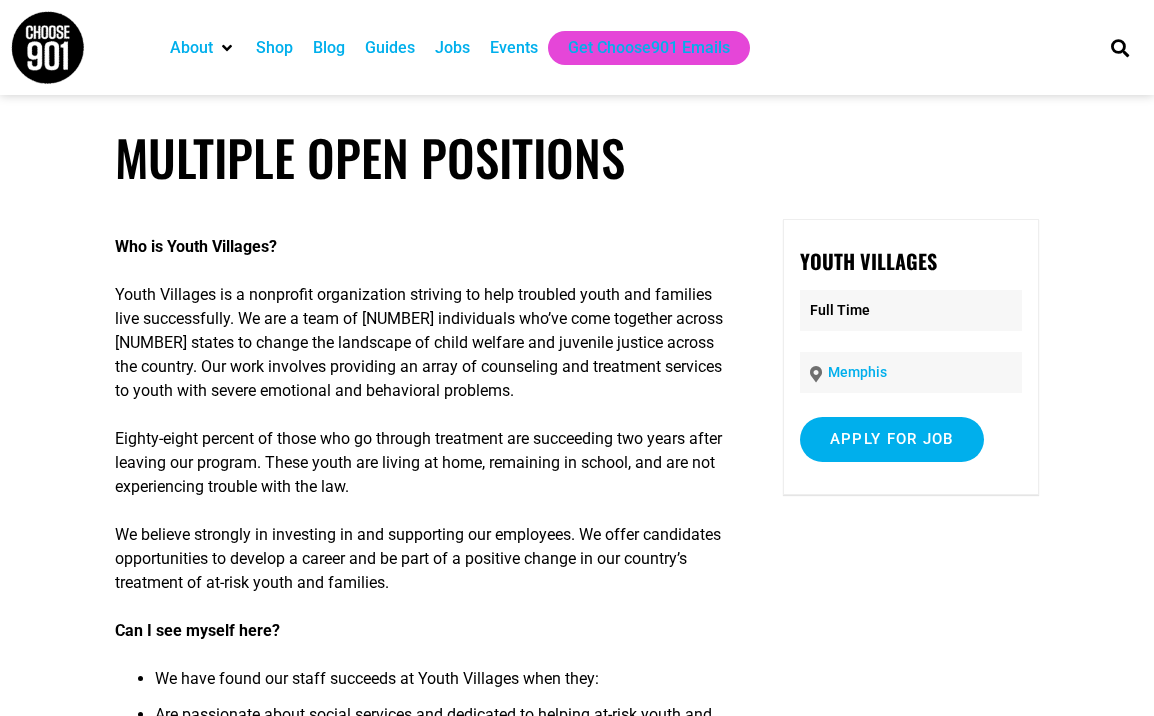 scroll, scrollTop: 0, scrollLeft: 0, axis: both 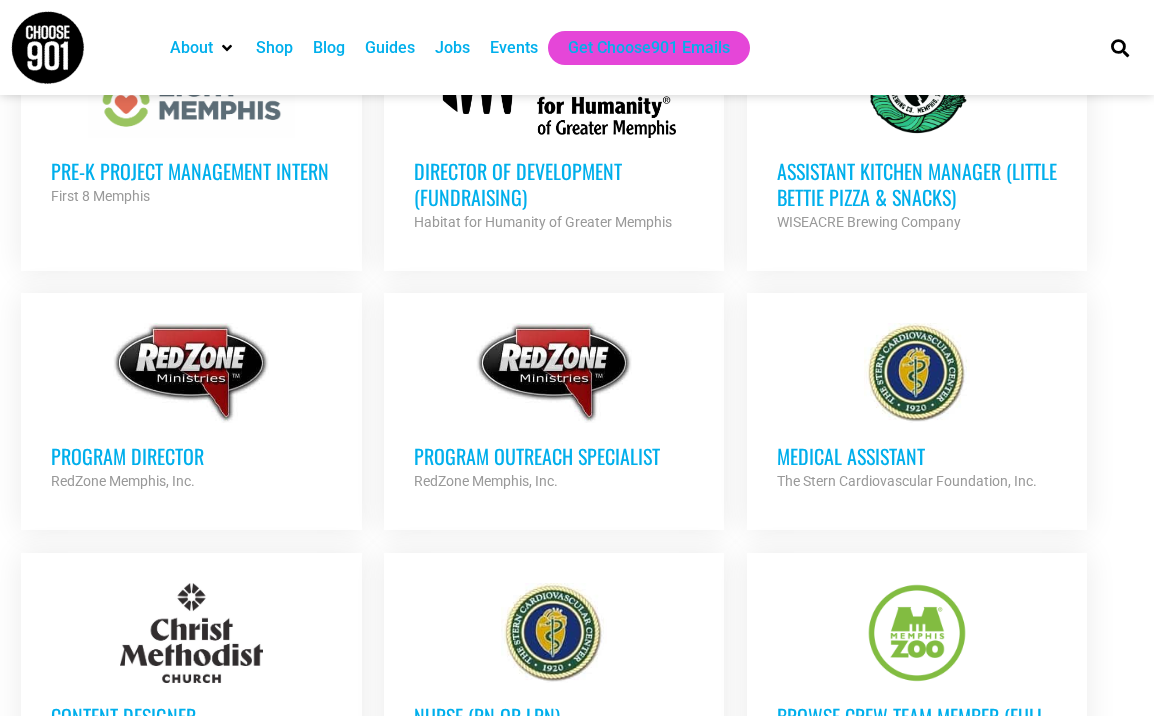 click at bounding box center [554, 373] 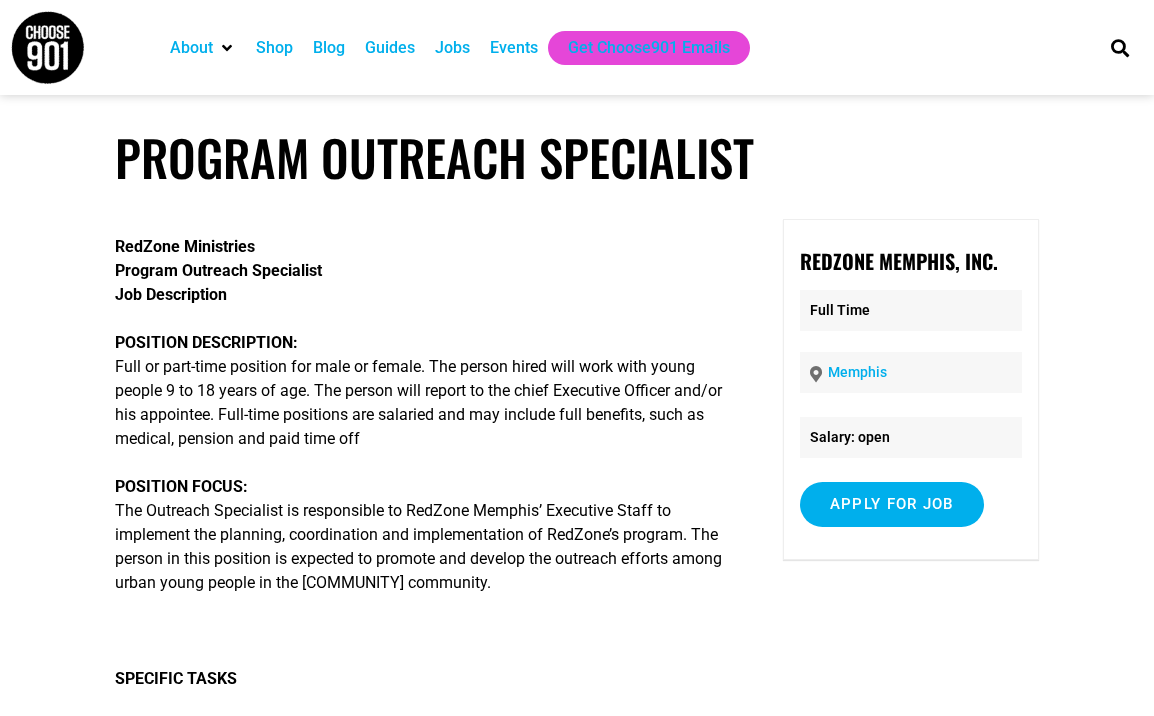 scroll, scrollTop: 0, scrollLeft: 0, axis: both 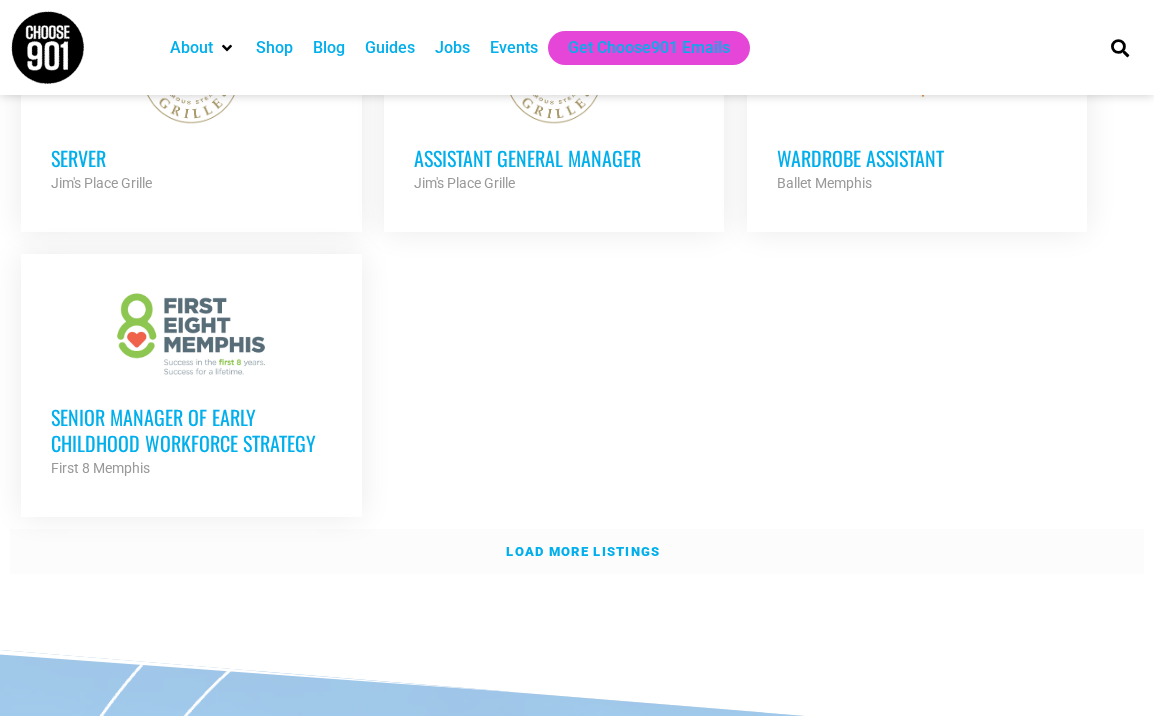 click on "Load more listings" at bounding box center [583, 551] 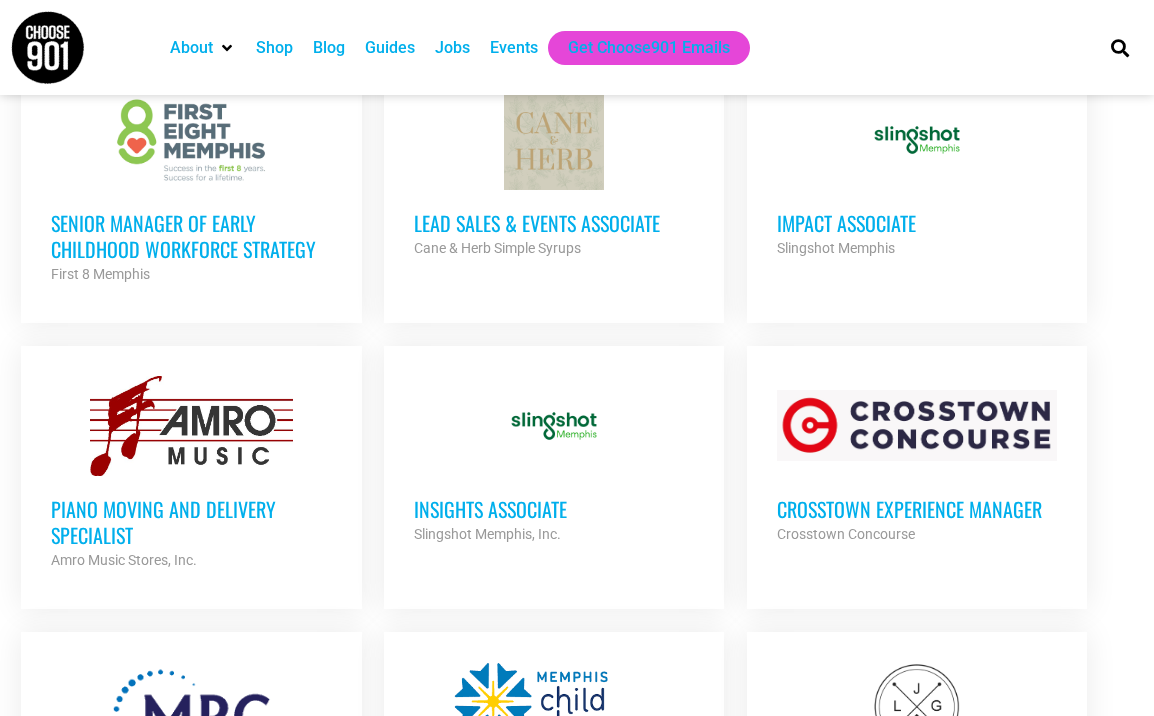 scroll, scrollTop: 4444, scrollLeft: 0, axis: vertical 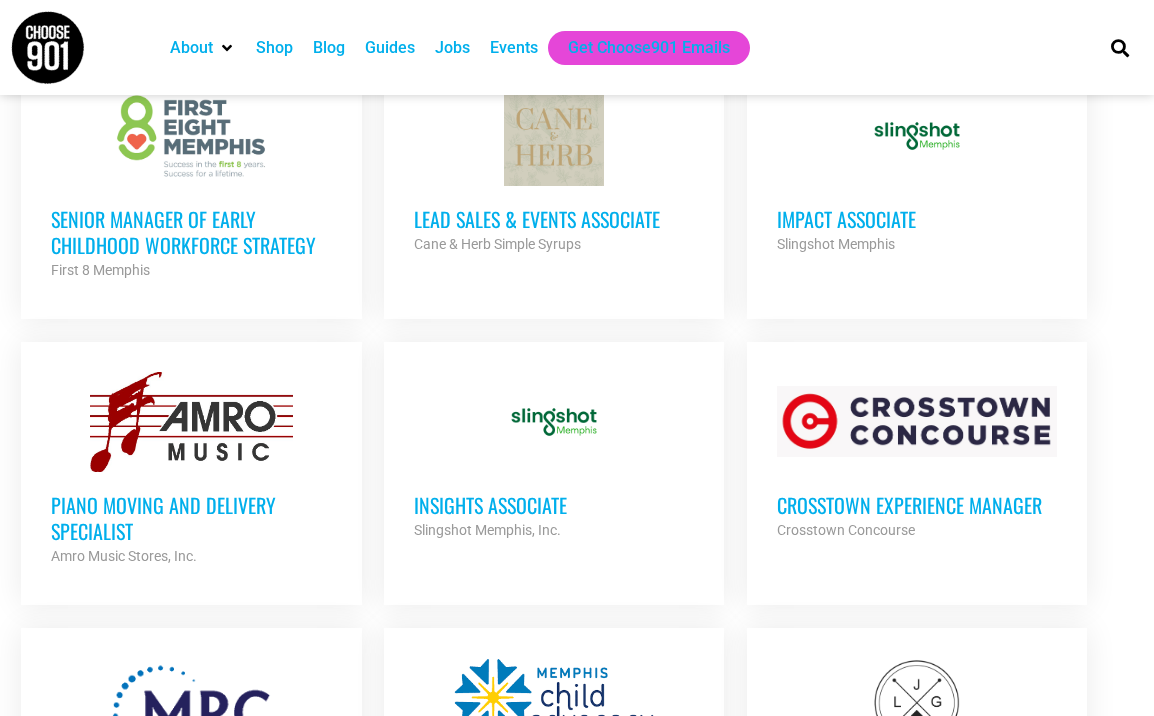 click at bounding box center [917, 422] 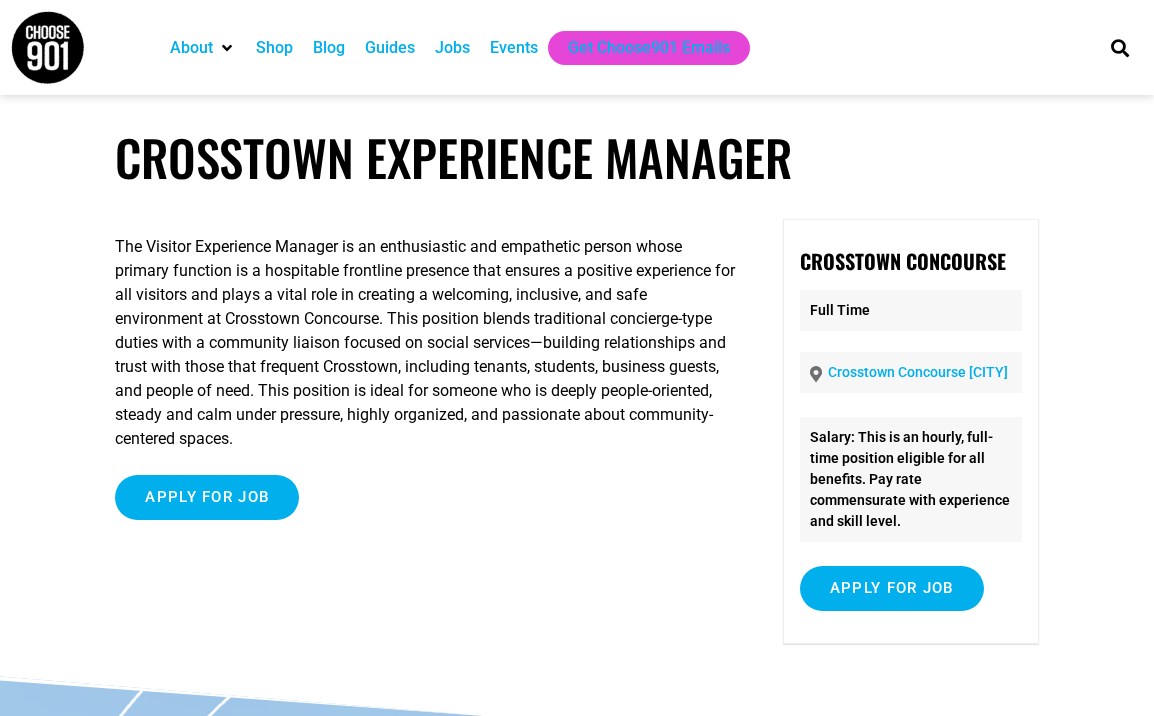 scroll, scrollTop: 0, scrollLeft: 0, axis: both 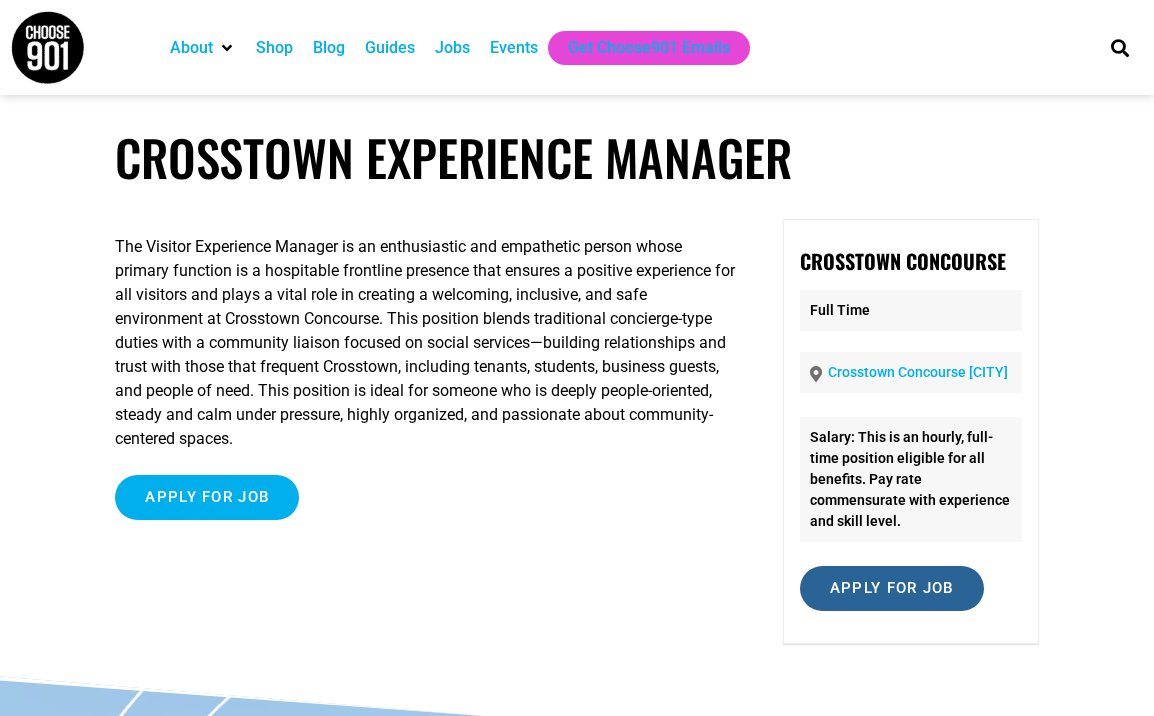 click on "Apply for job" at bounding box center (892, 588) 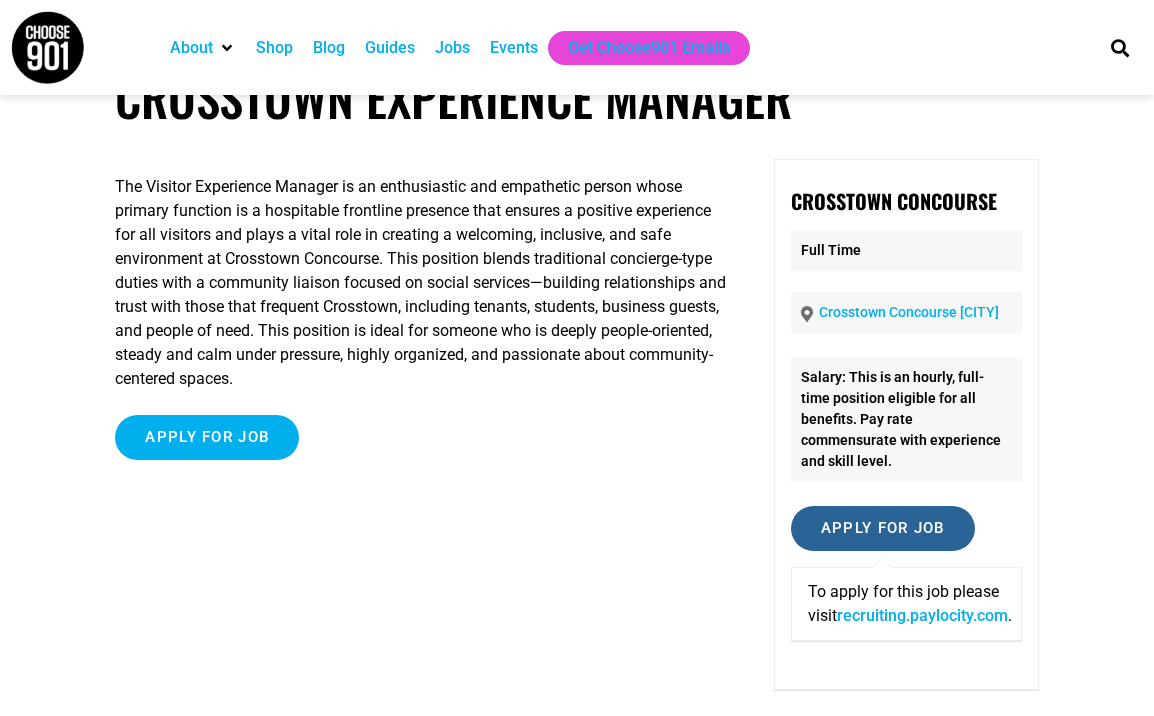 scroll, scrollTop: 61, scrollLeft: 0, axis: vertical 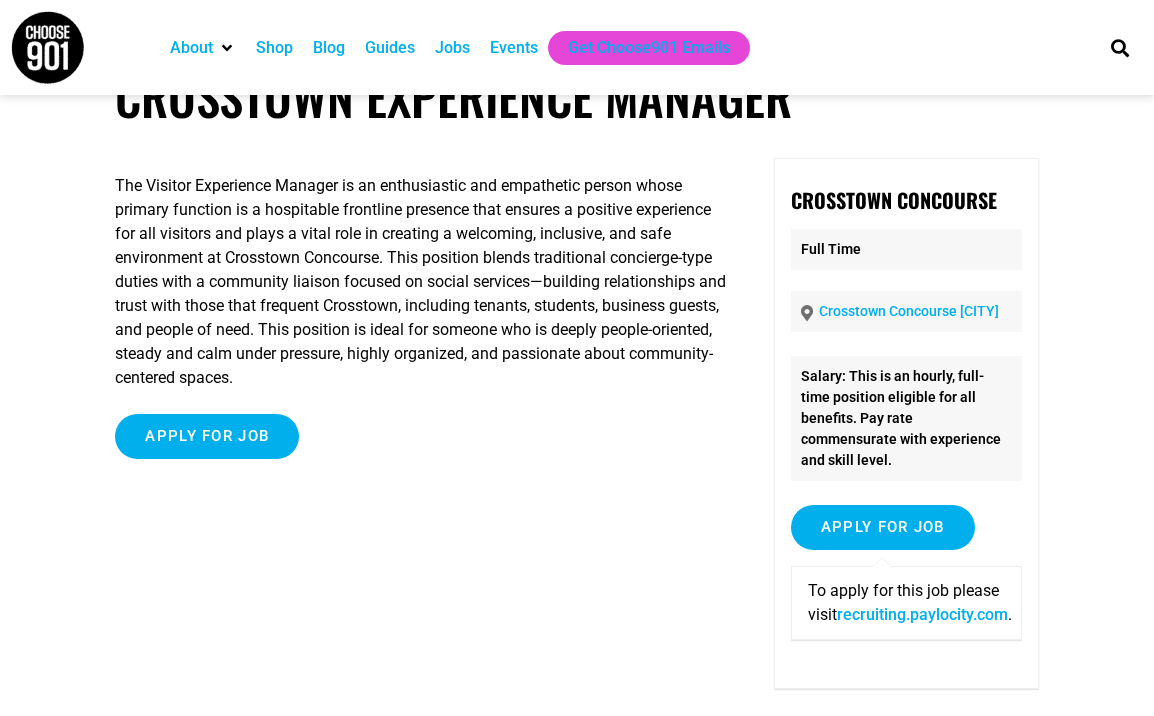click on "recruiting.paylocity.com" at bounding box center (922, 614) 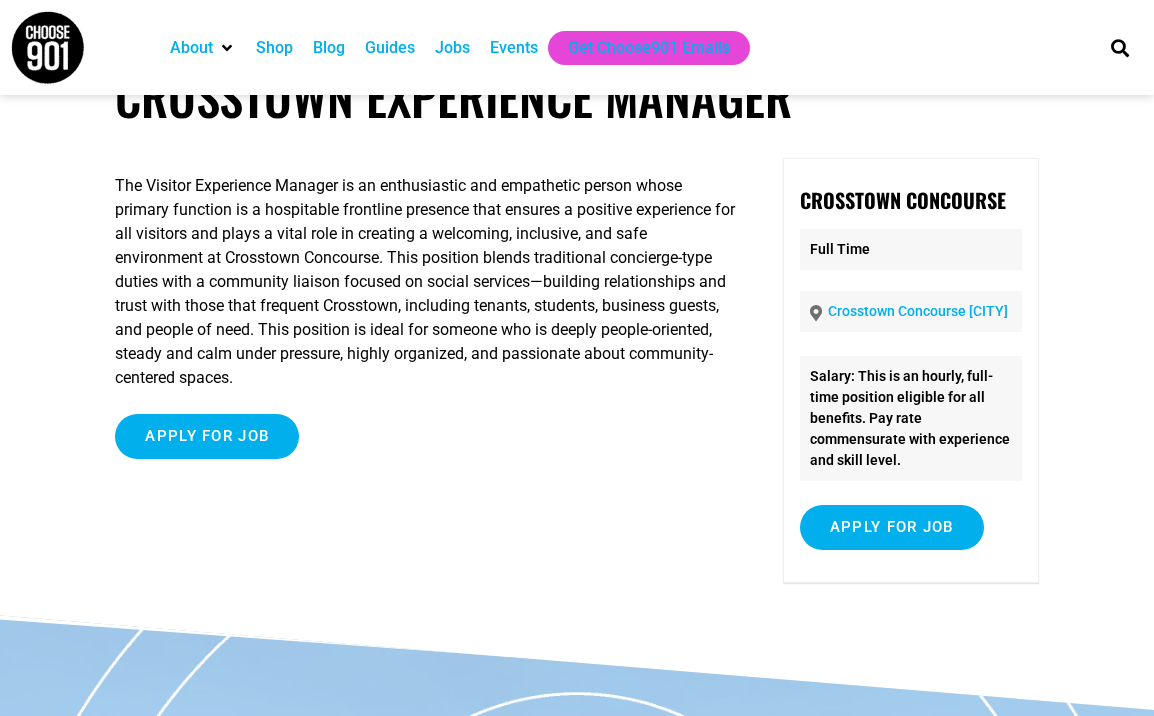 scroll, scrollTop: 61, scrollLeft: 0, axis: vertical 